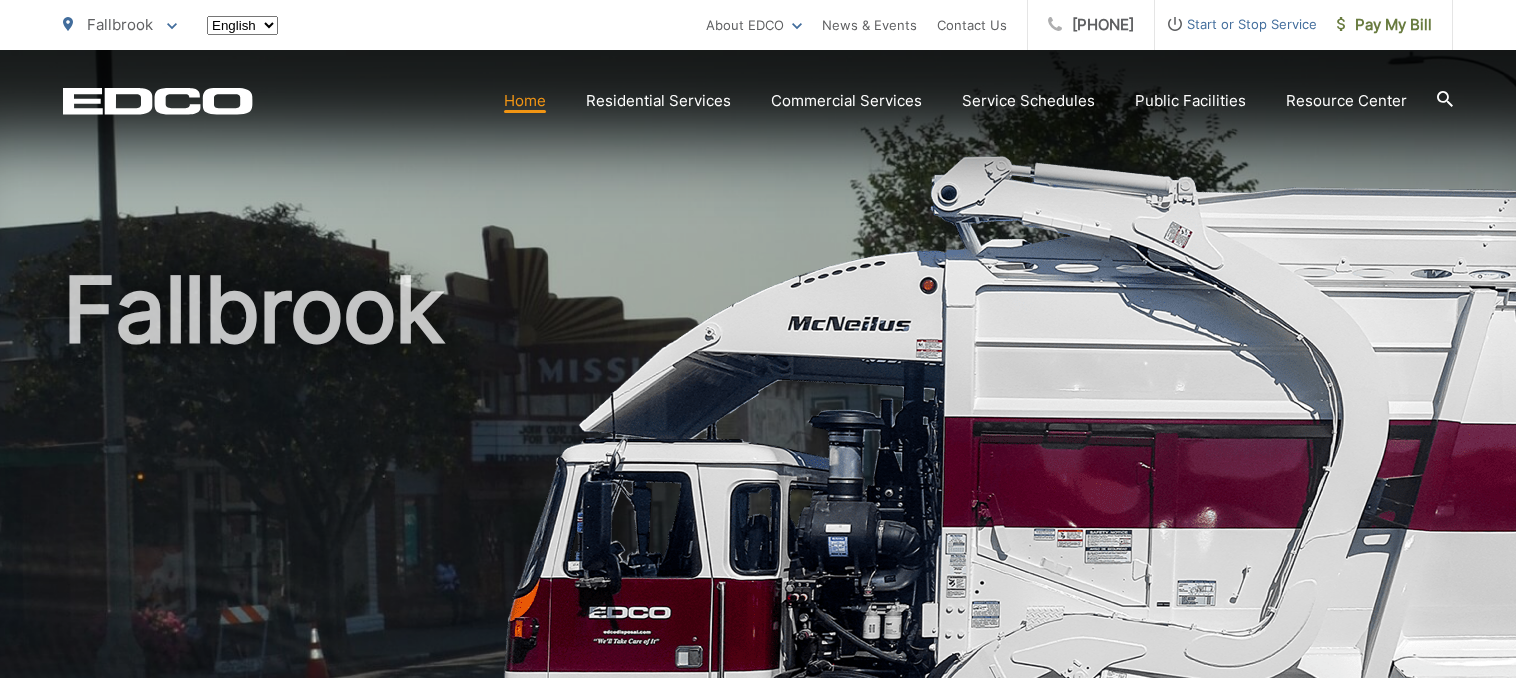scroll, scrollTop: 0, scrollLeft: 0, axis: both 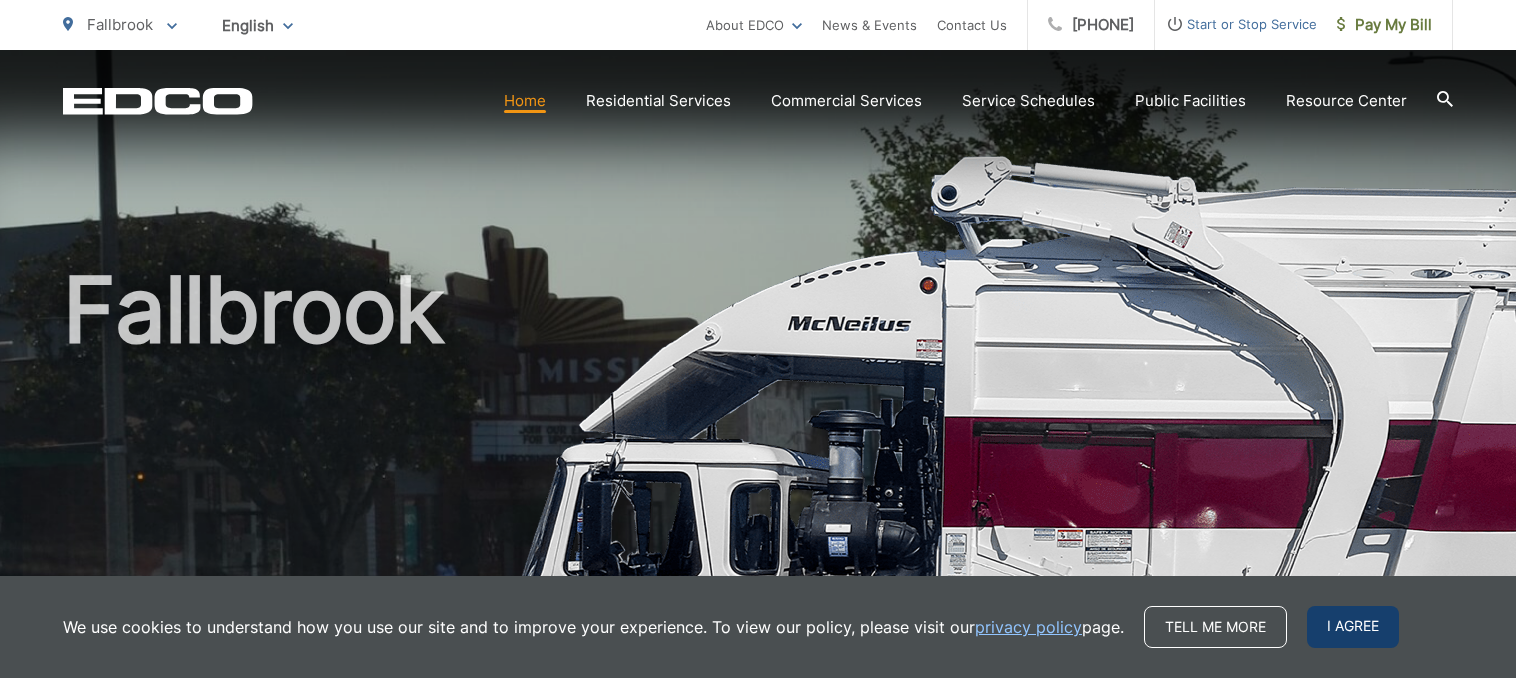 click on "I agree" at bounding box center [1353, 627] 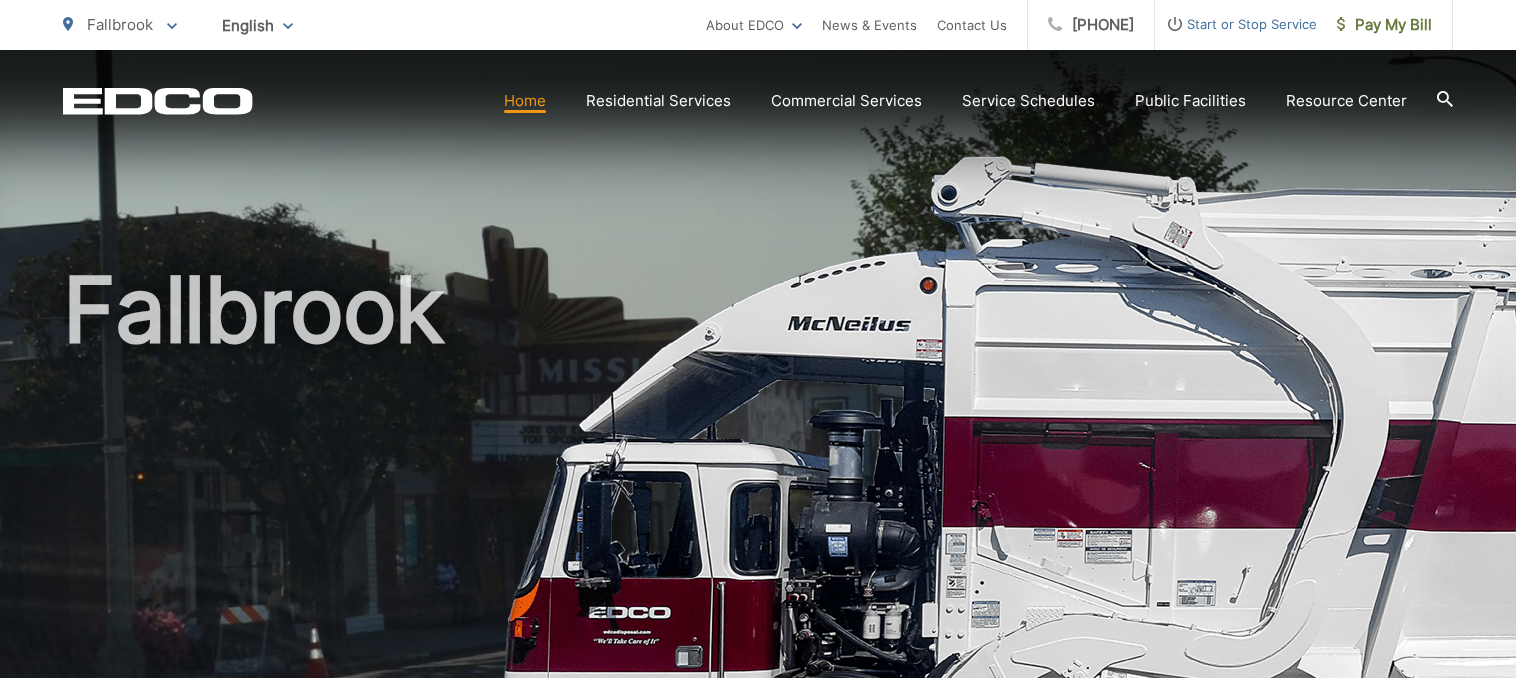 click on "Home" at bounding box center (525, 101) 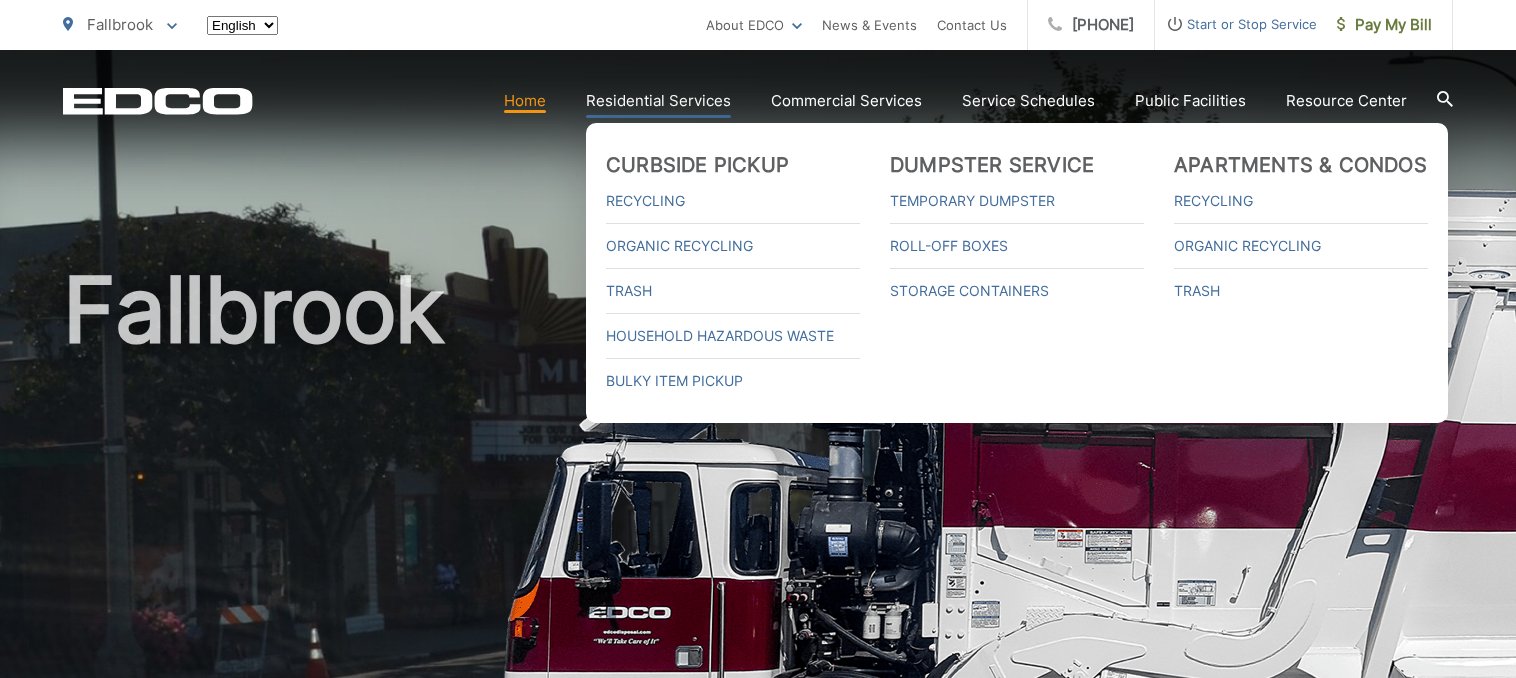 scroll, scrollTop: 0, scrollLeft: 0, axis: both 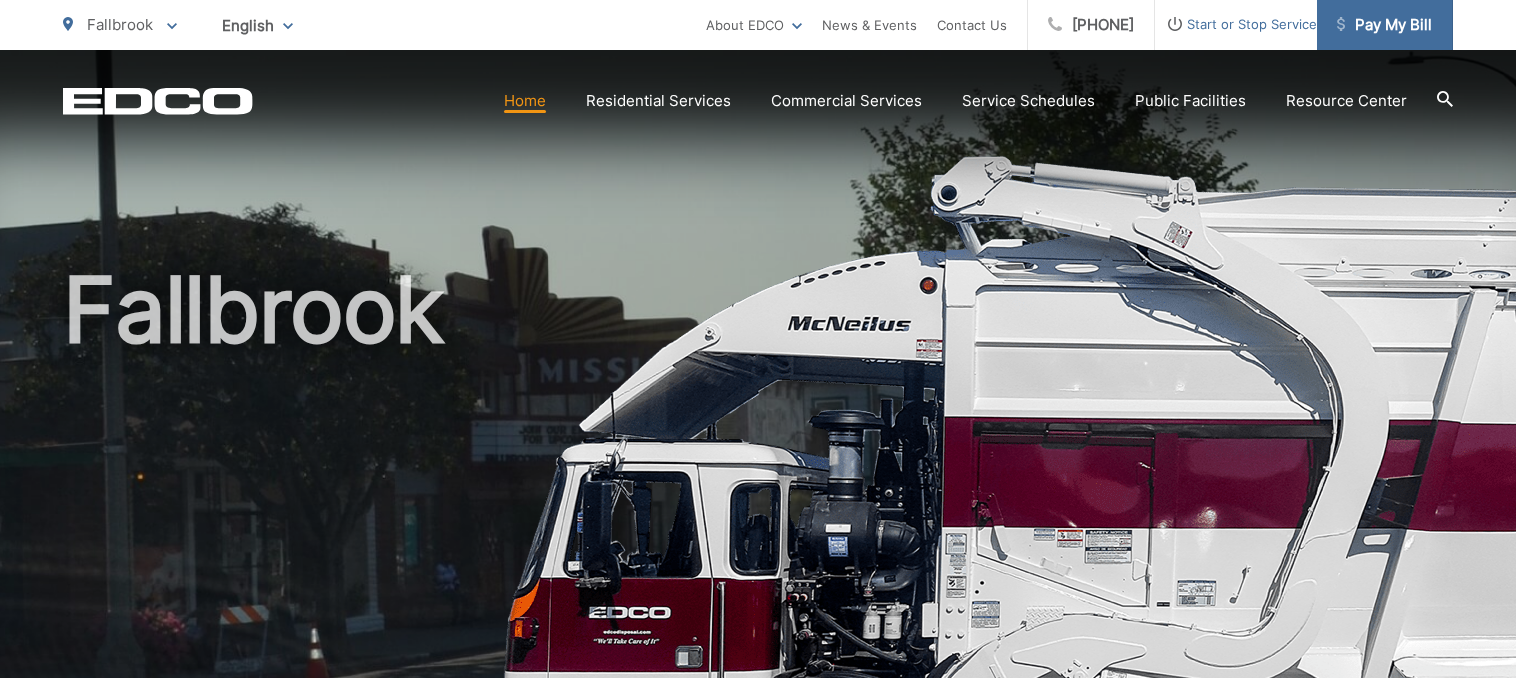 click on "Pay My Bill" at bounding box center (1384, 25) 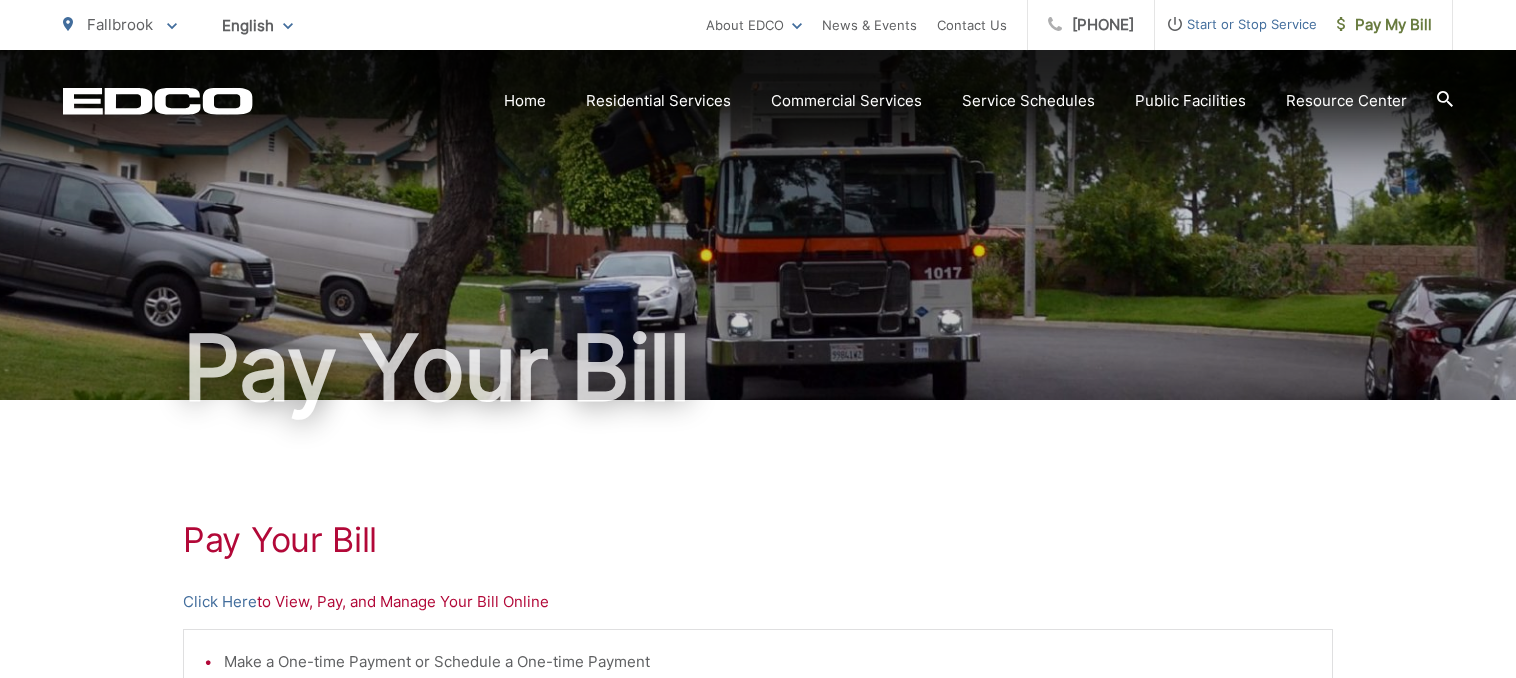 scroll, scrollTop: 0, scrollLeft: 0, axis: both 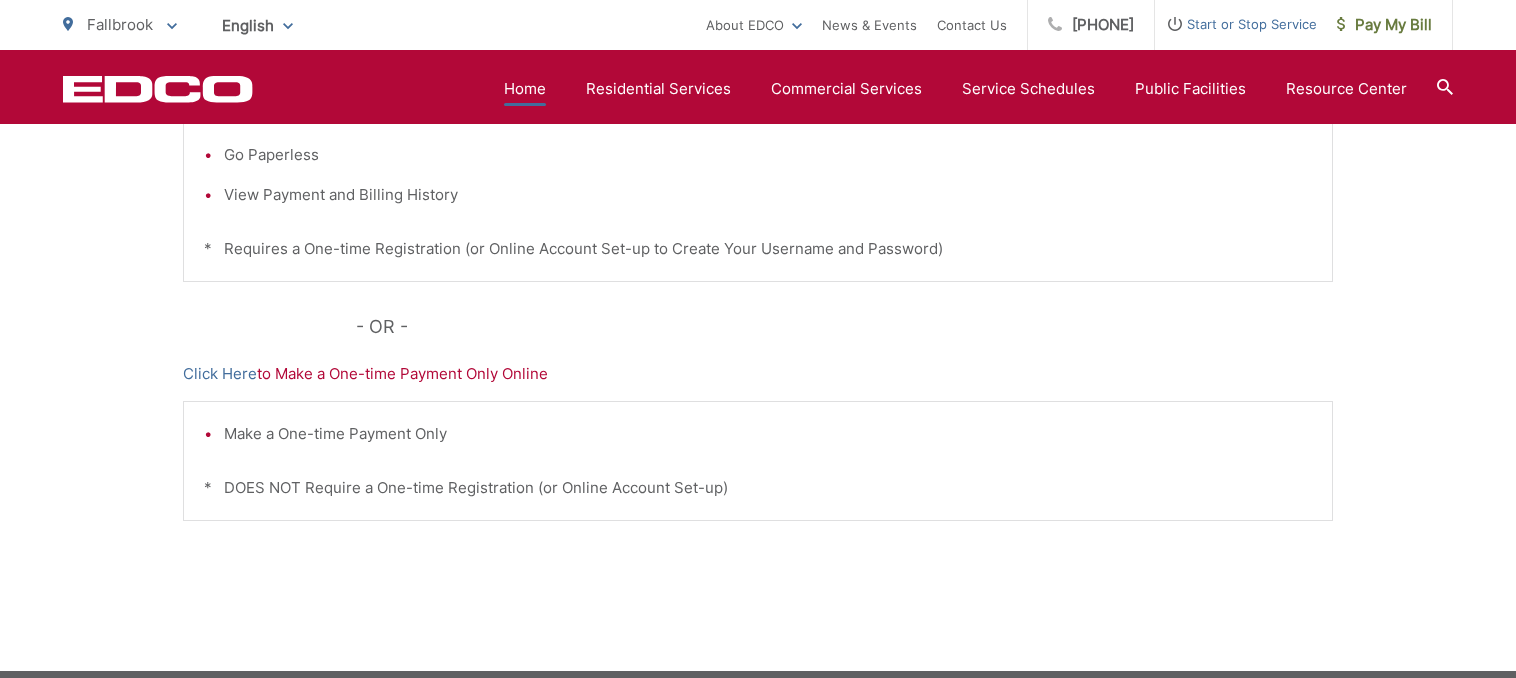 click on "Home" at bounding box center (525, 89) 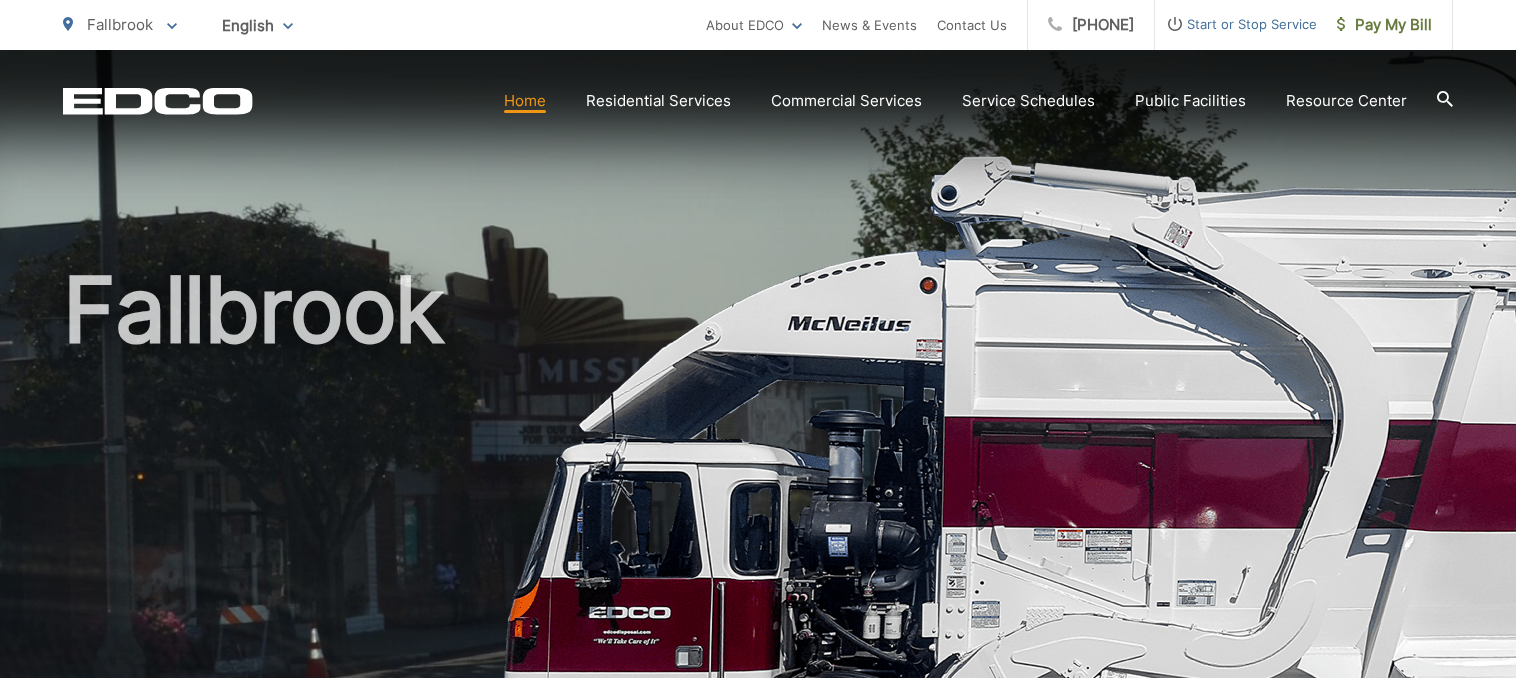 scroll, scrollTop: 0, scrollLeft: 0, axis: both 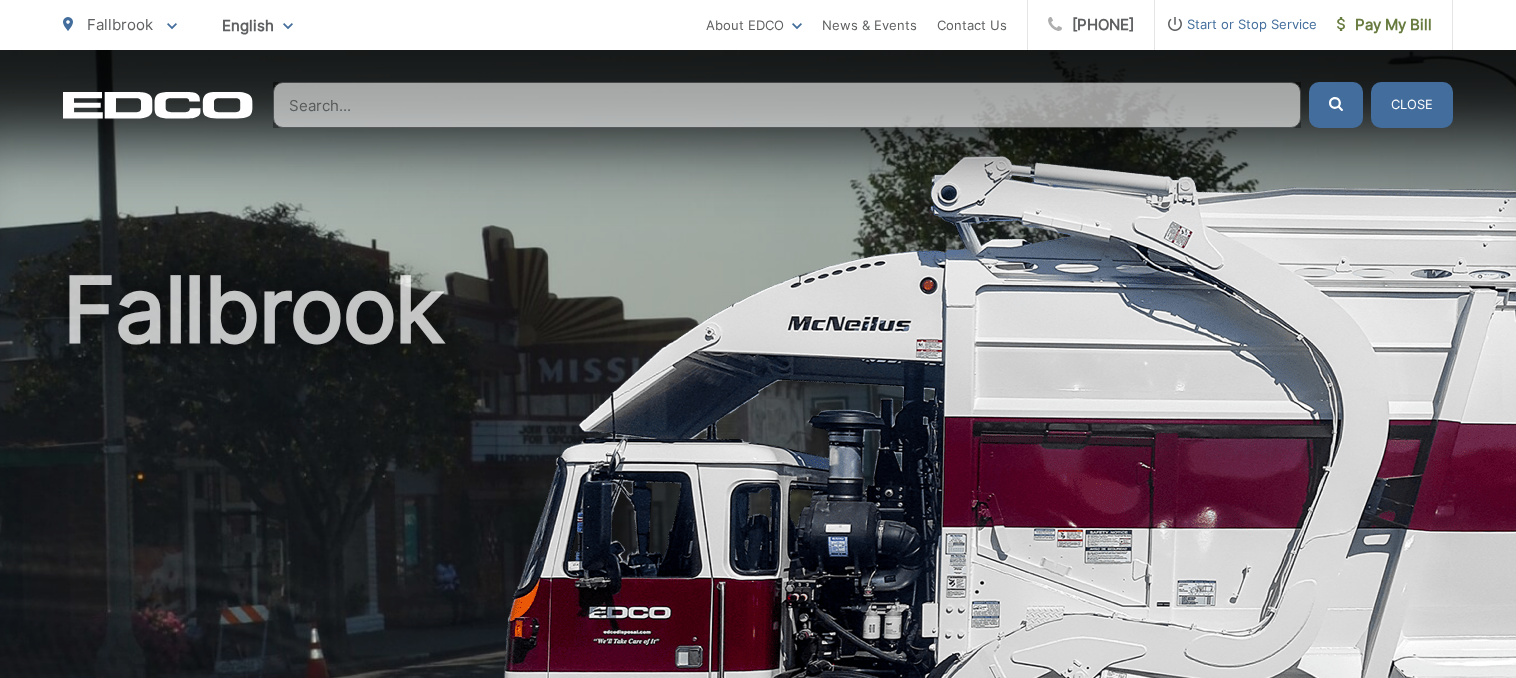 click at bounding box center [787, 105] 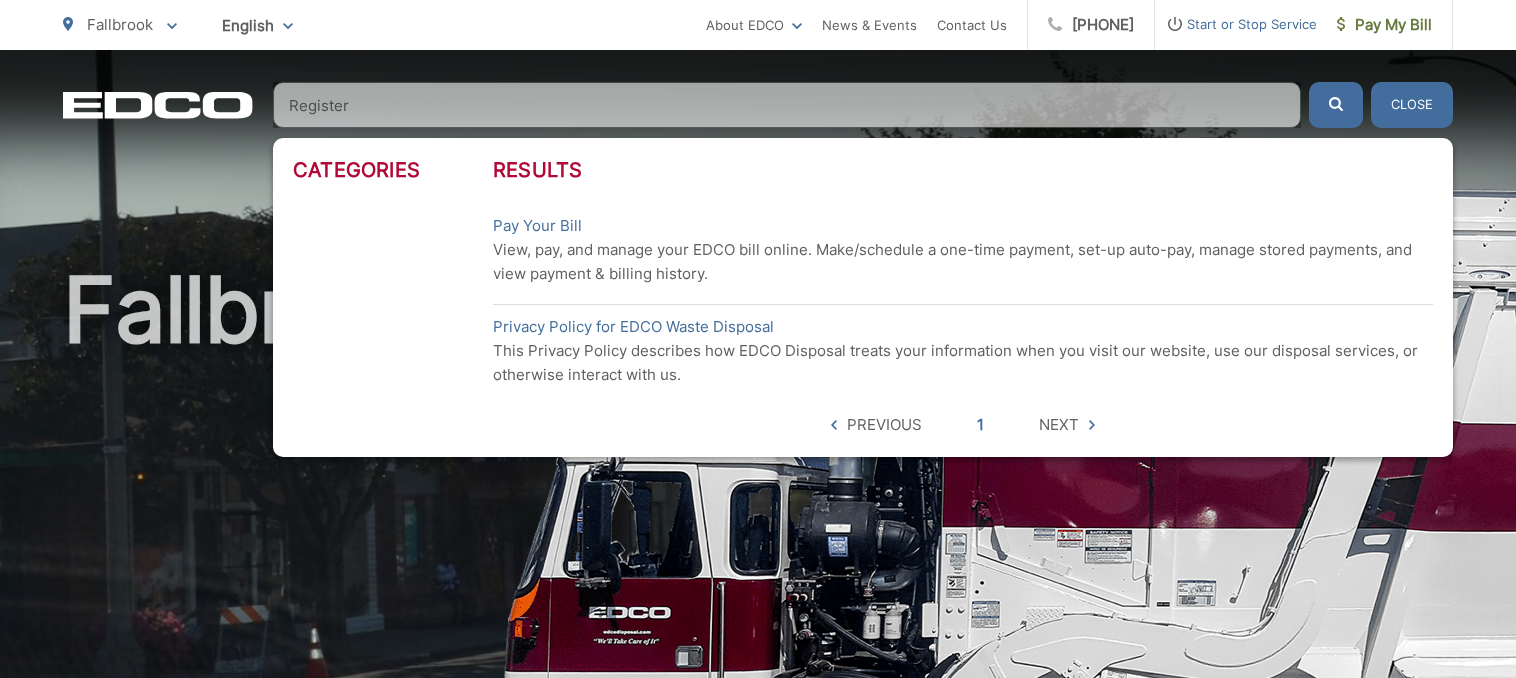 type on "Register" 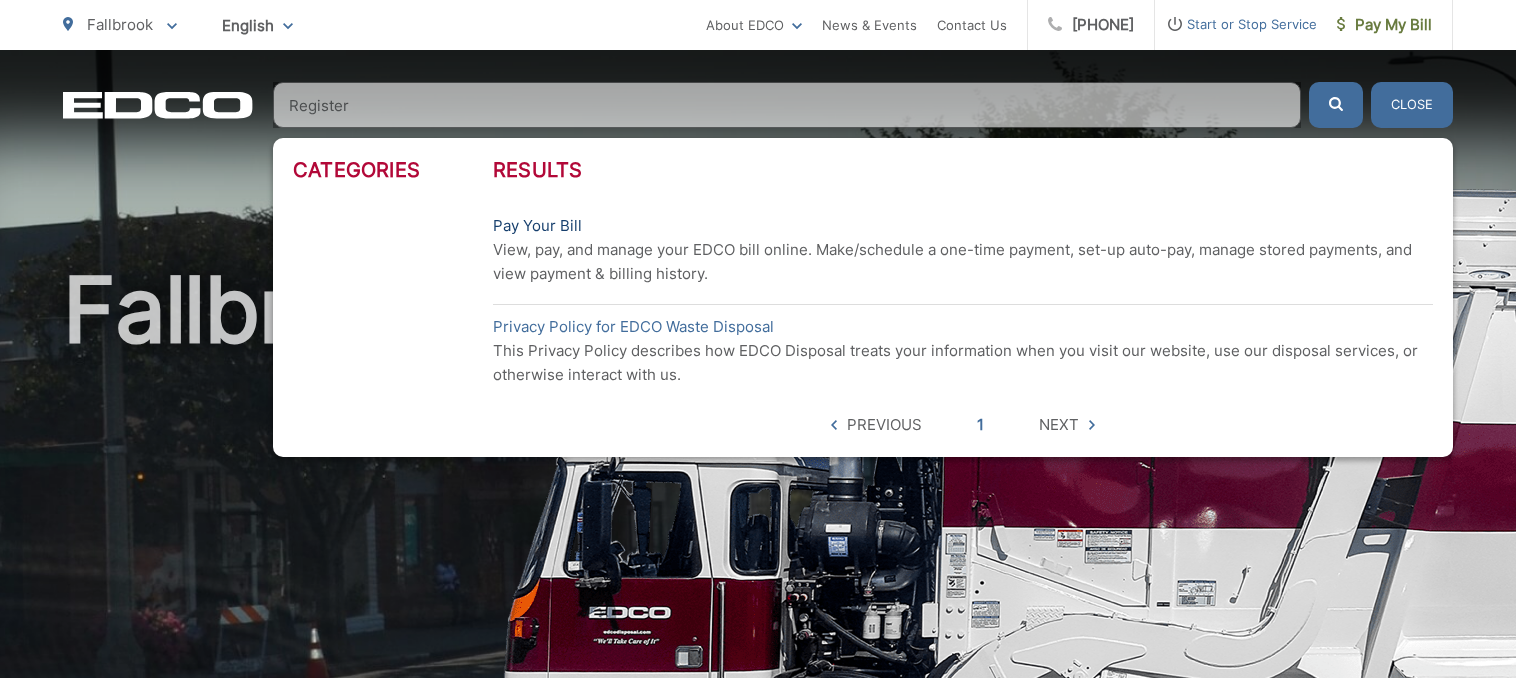 click on "Pay Your Bill" at bounding box center [537, 226] 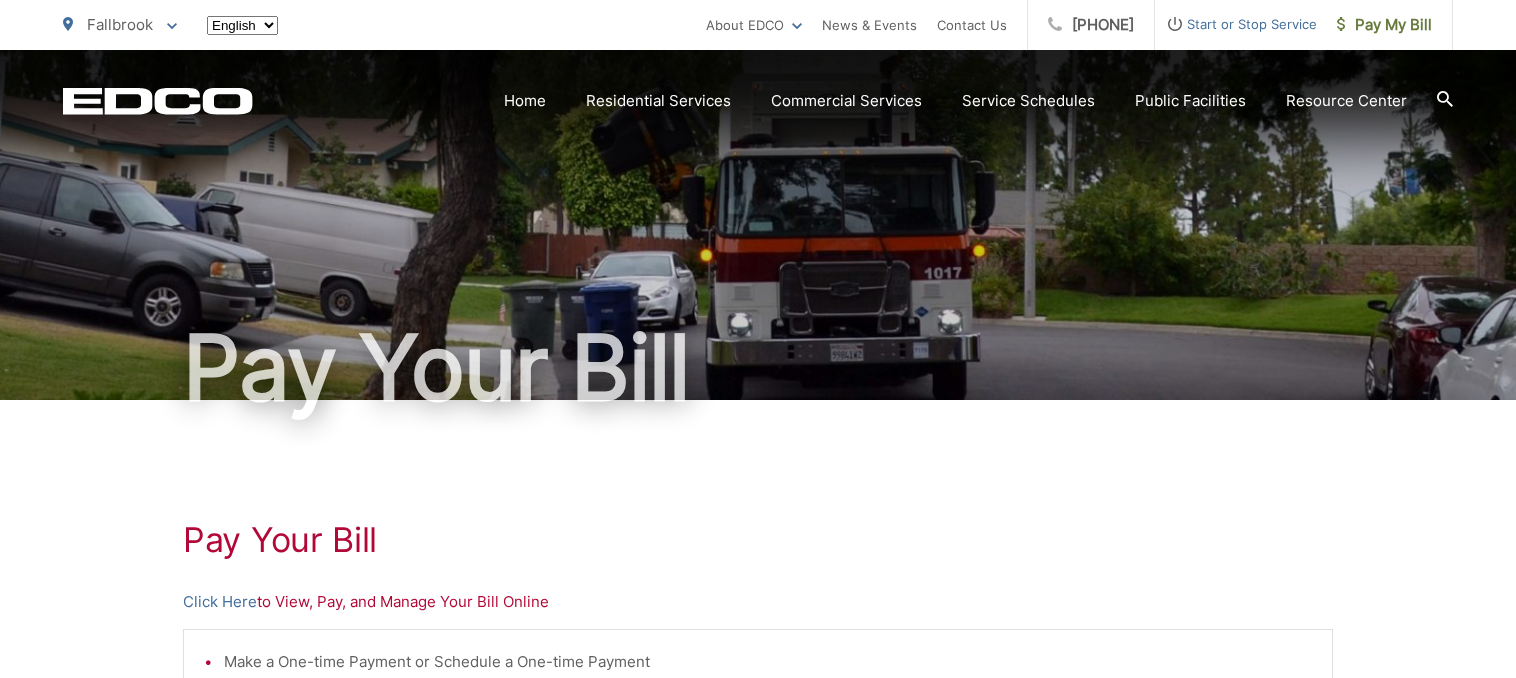 scroll, scrollTop: 0, scrollLeft: 0, axis: both 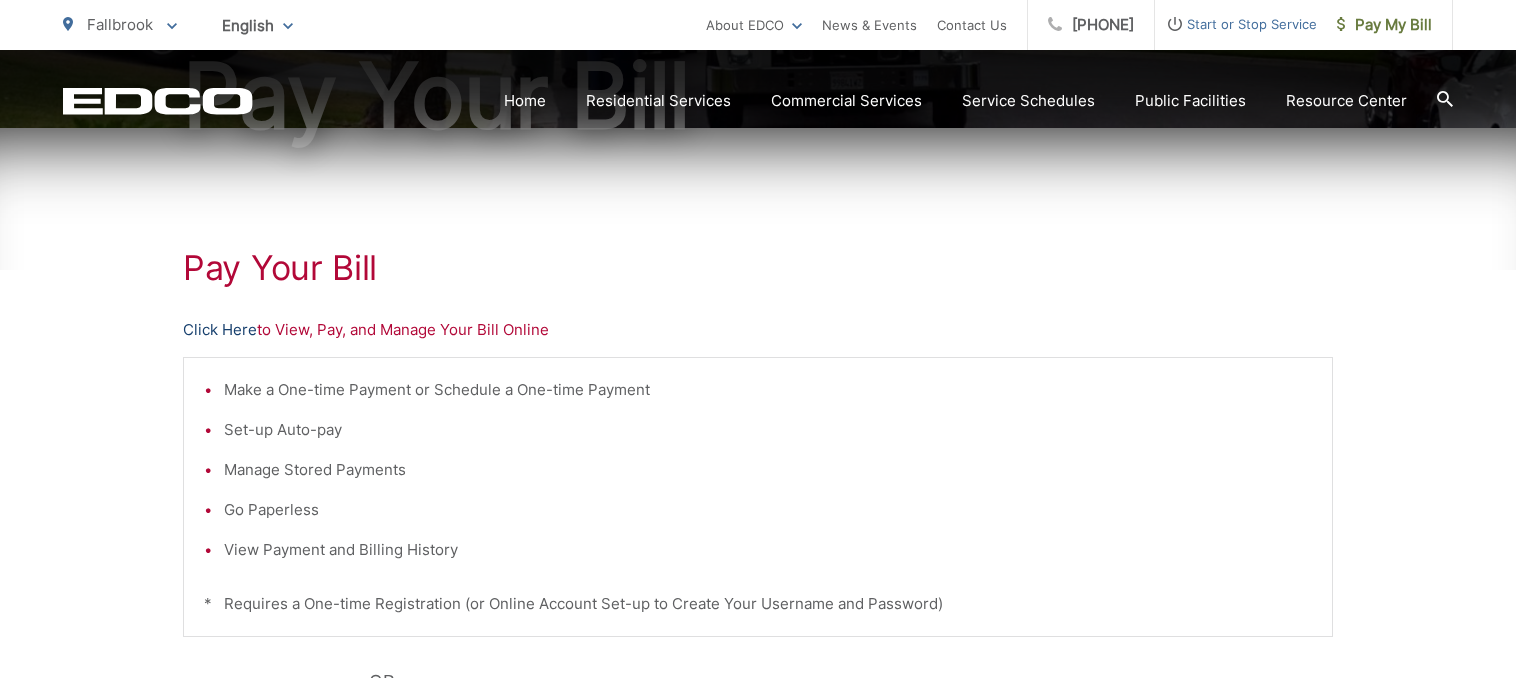 click on "Click Here" at bounding box center (220, 330) 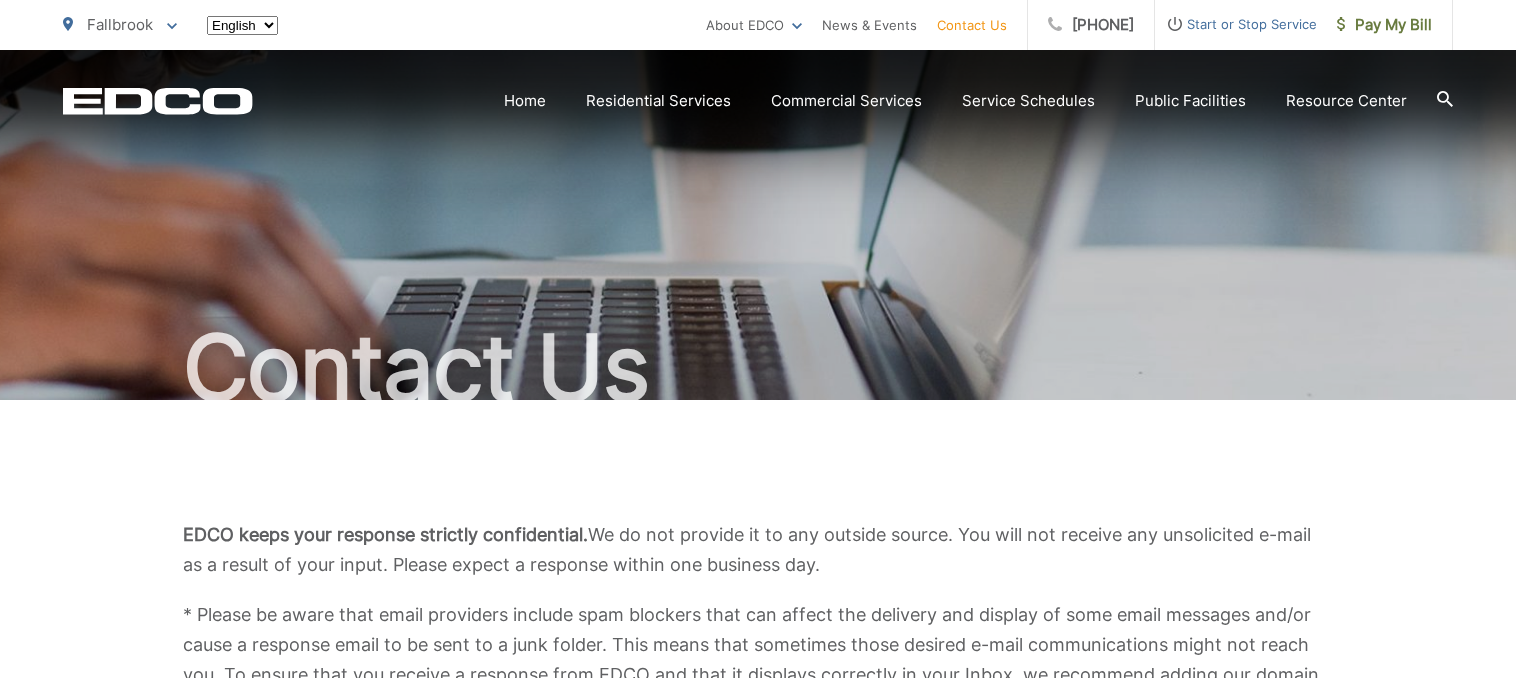 scroll, scrollTop: 0, scrollLeft: 0, axis: both 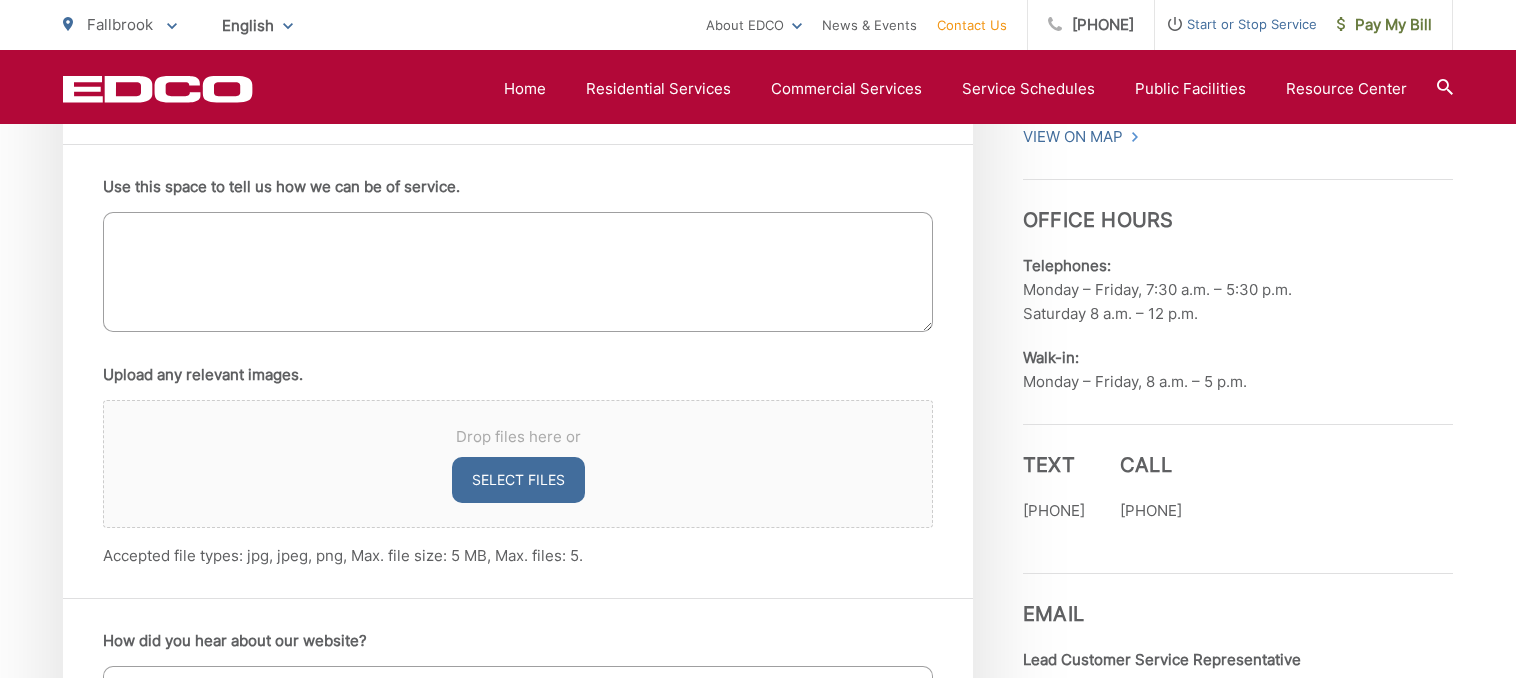 click on "Fallbrook" at bounding box center (120, 24) 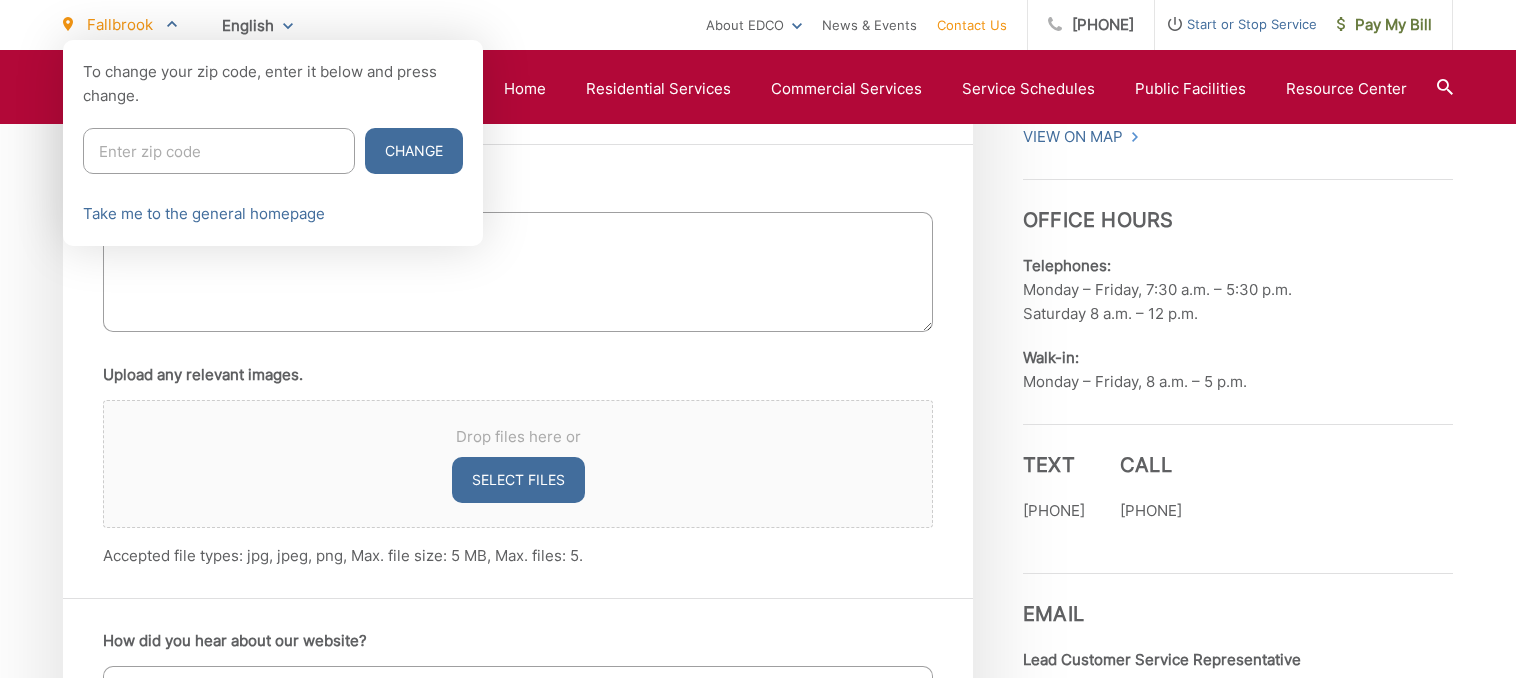 click at bounding box center (219, 151) 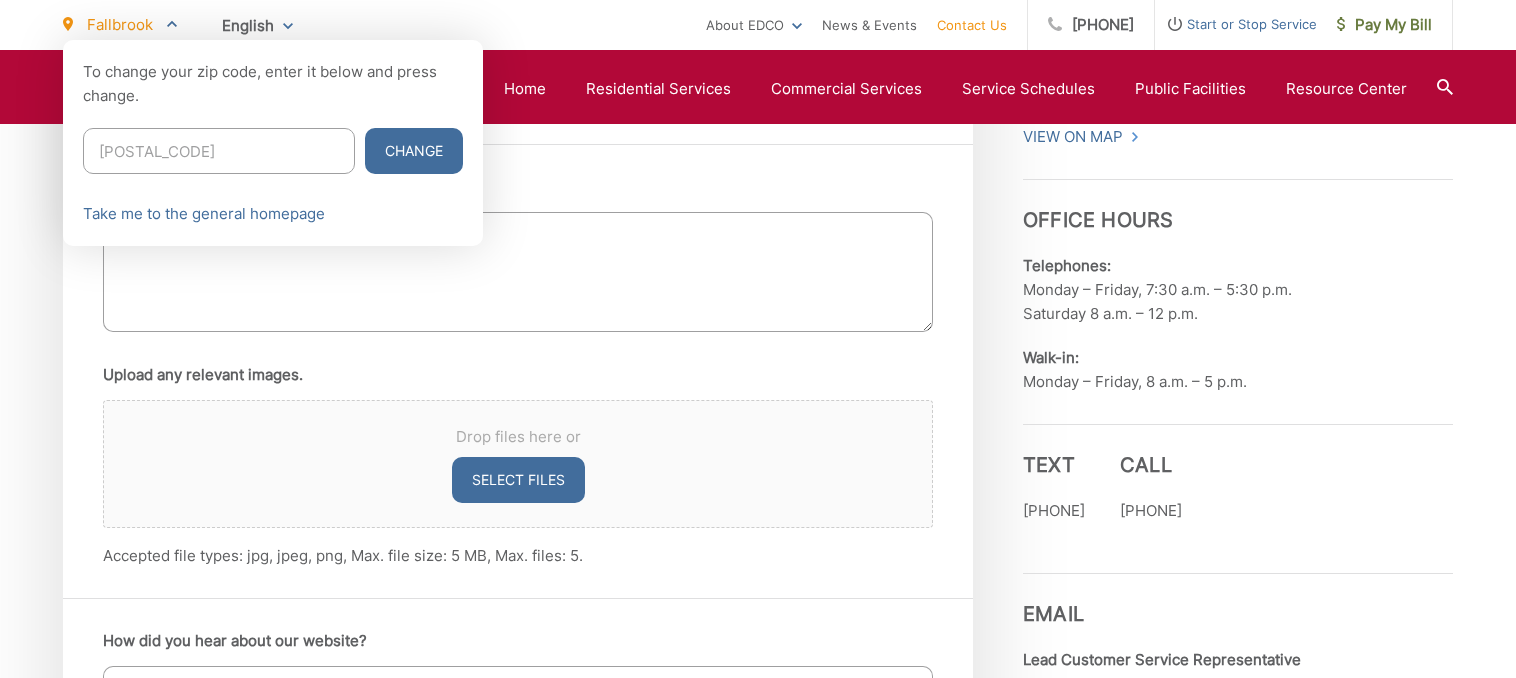 type on "92028" 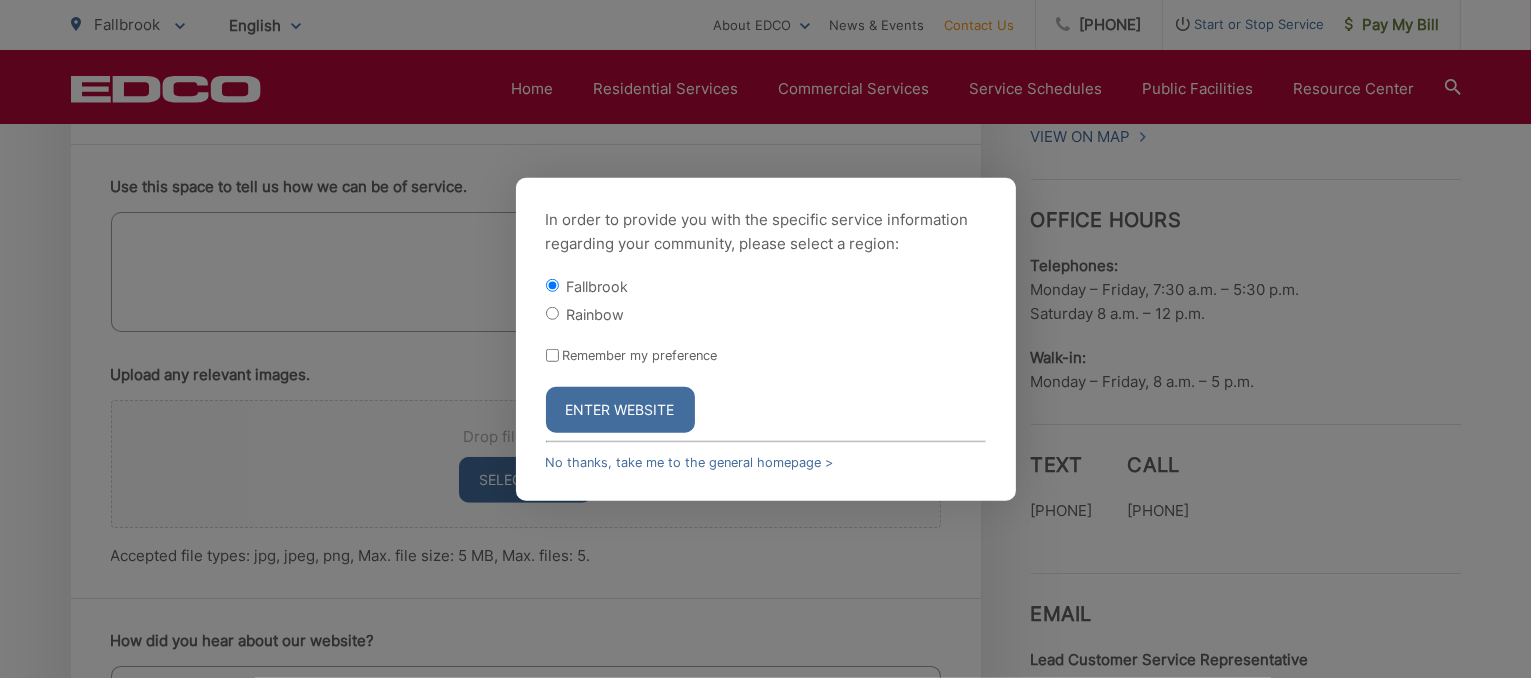 click on "Remember my preference" at bounding box center (552, 355) 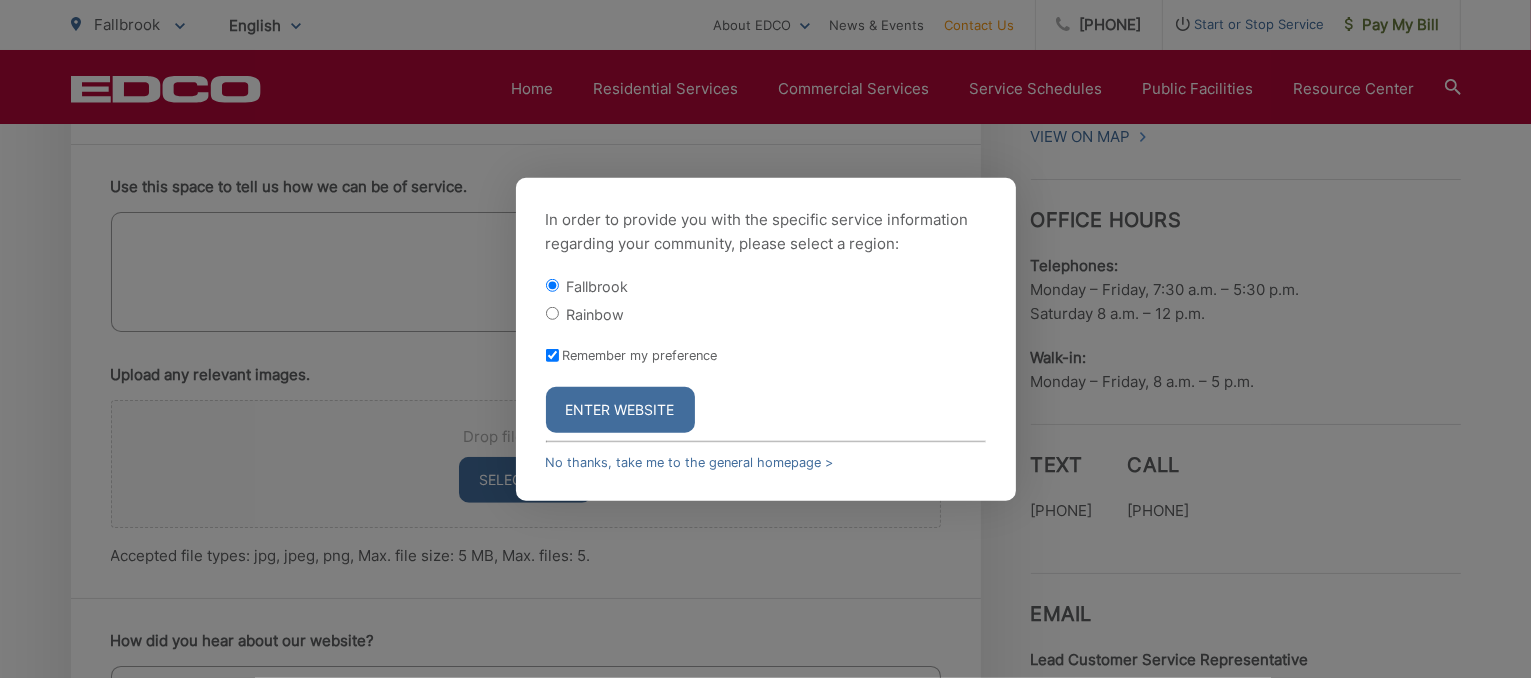 checkbox on "true" 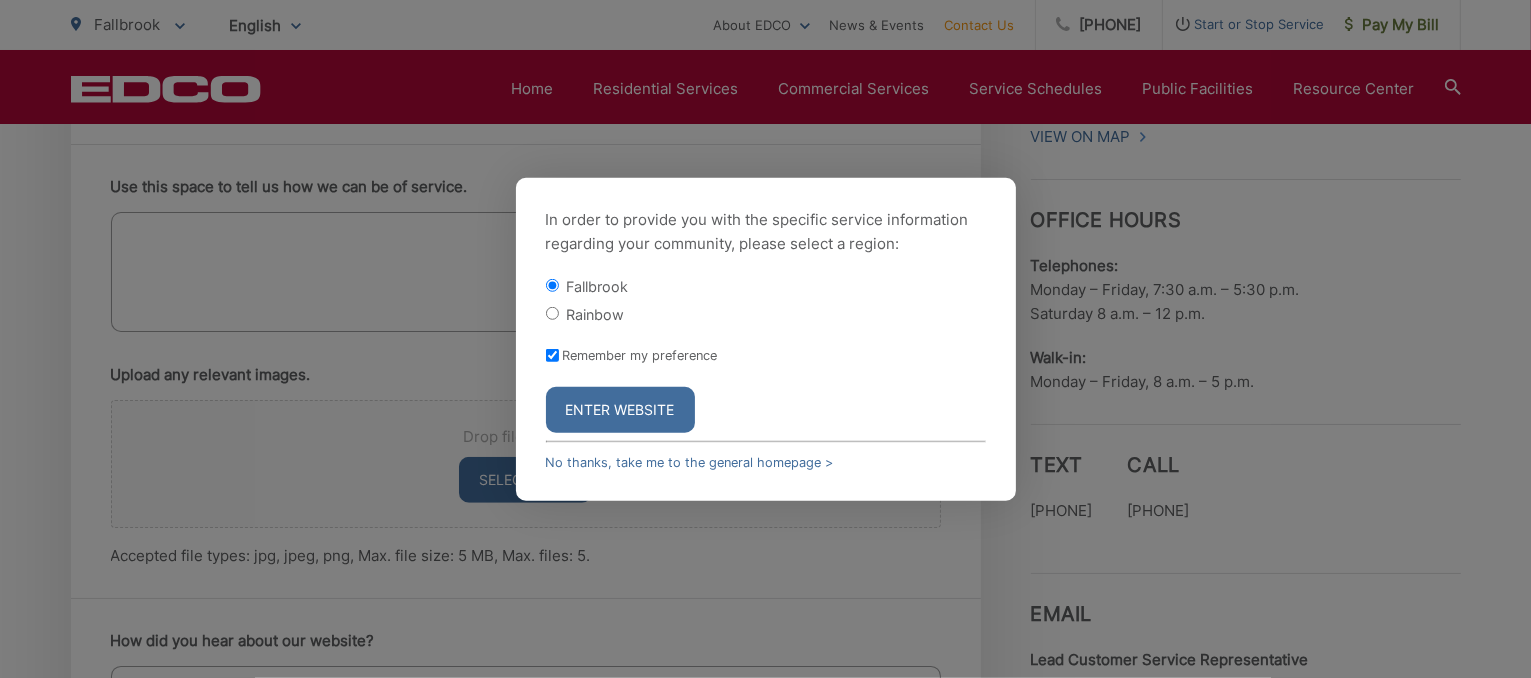 click on "Enter Website" at bounding box center (620, 410) 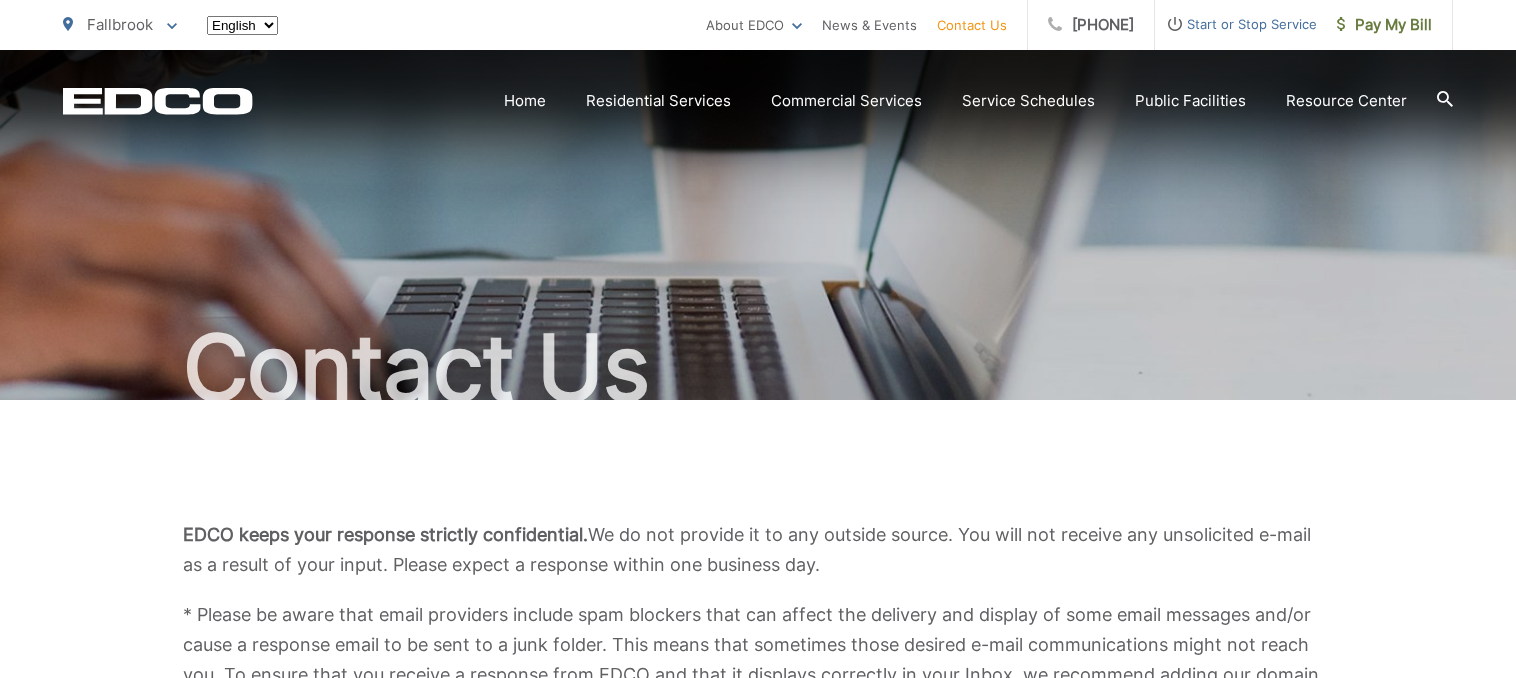 scroll, scrollTop: 0, scrollLeft: 0, axis: both 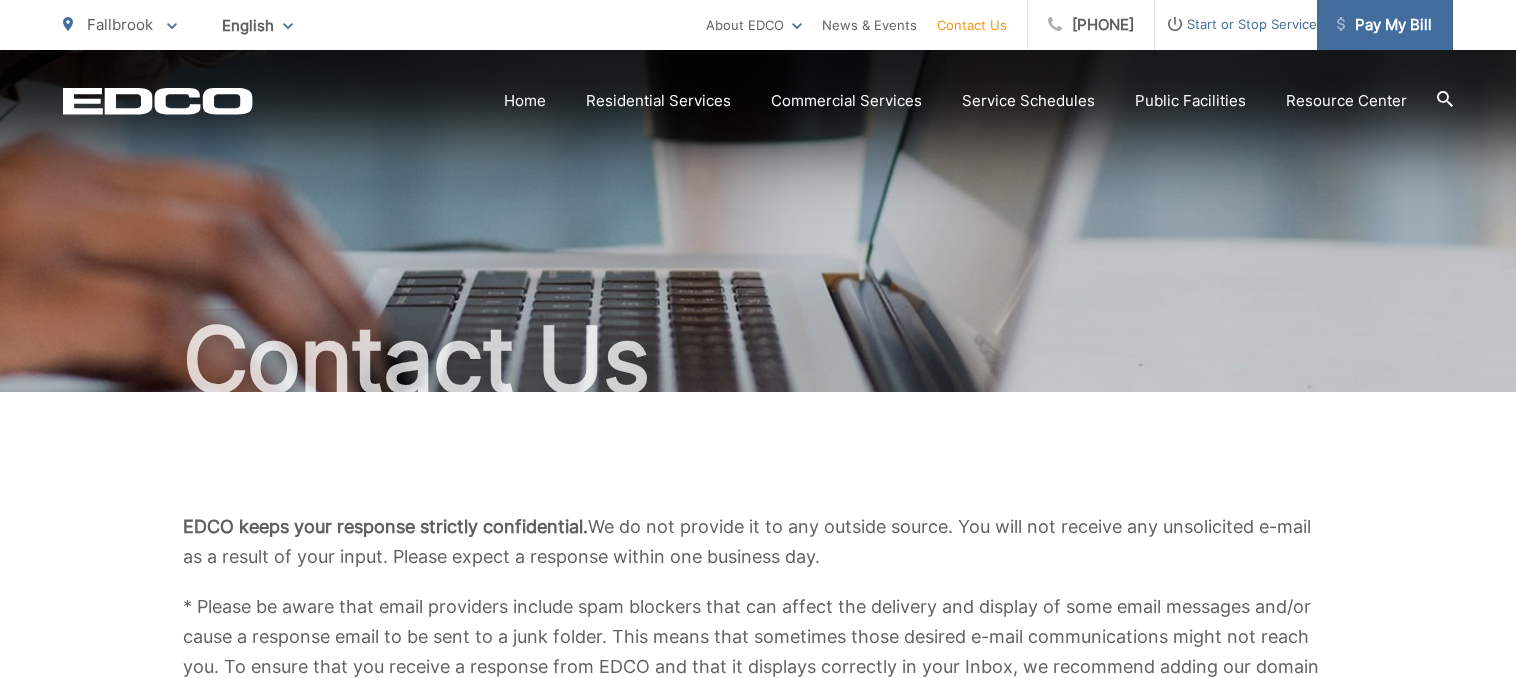 click on "Pay My Bill" at bounding box center [1384, 25] 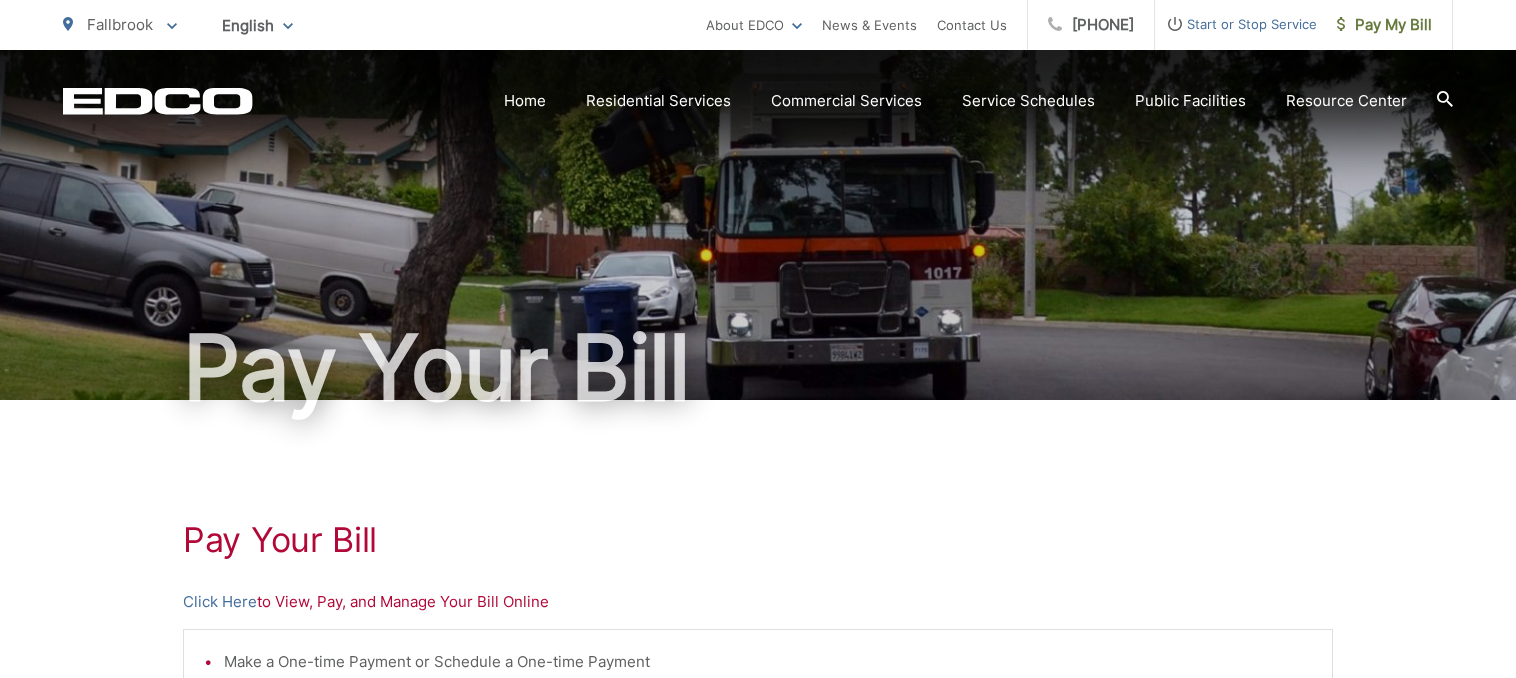 scroll, scrollTop: 0, scrollLeft: 0, axis: both 